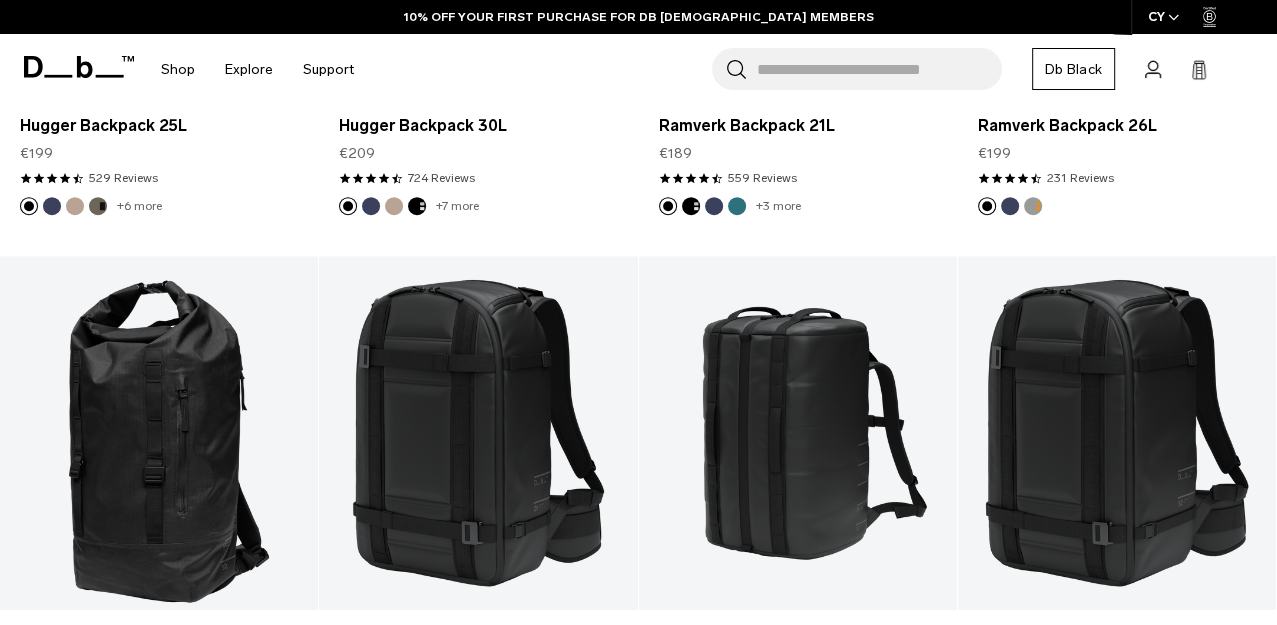 scroll, scrollTop: 744, scrollLeft: 0, axis: vertical 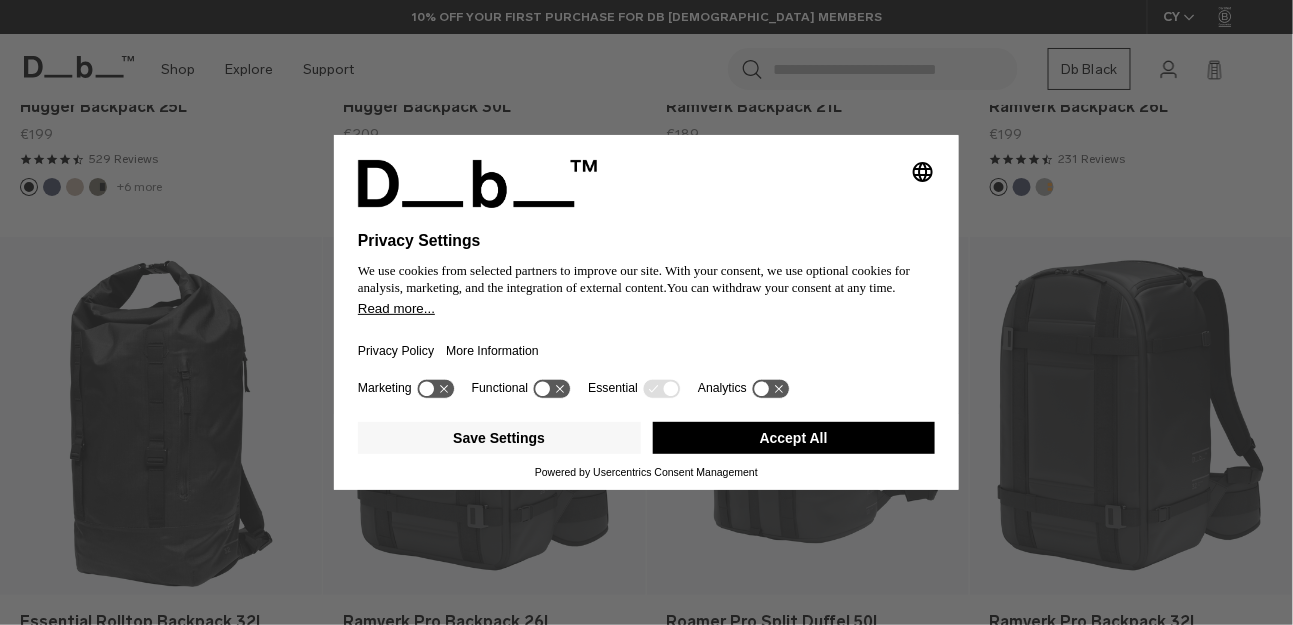 click on "Accept All" at bounding box center (794, 438) 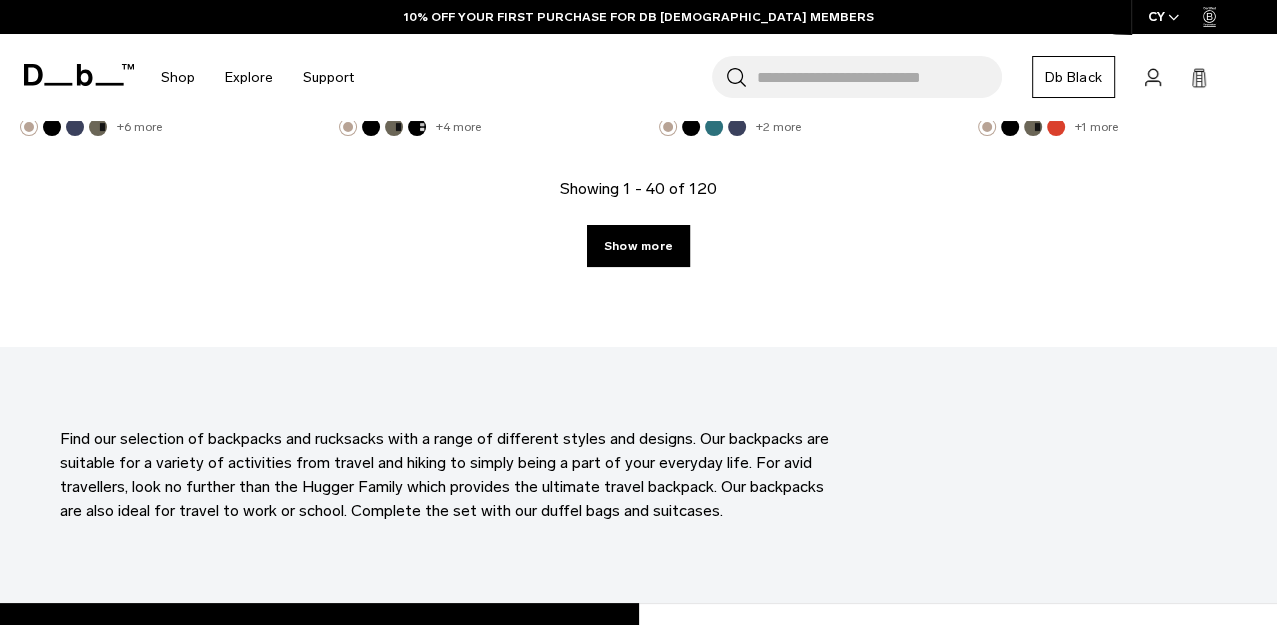 scroll, scrollTop: 5435, scrollLeft: 0, axis: vertical 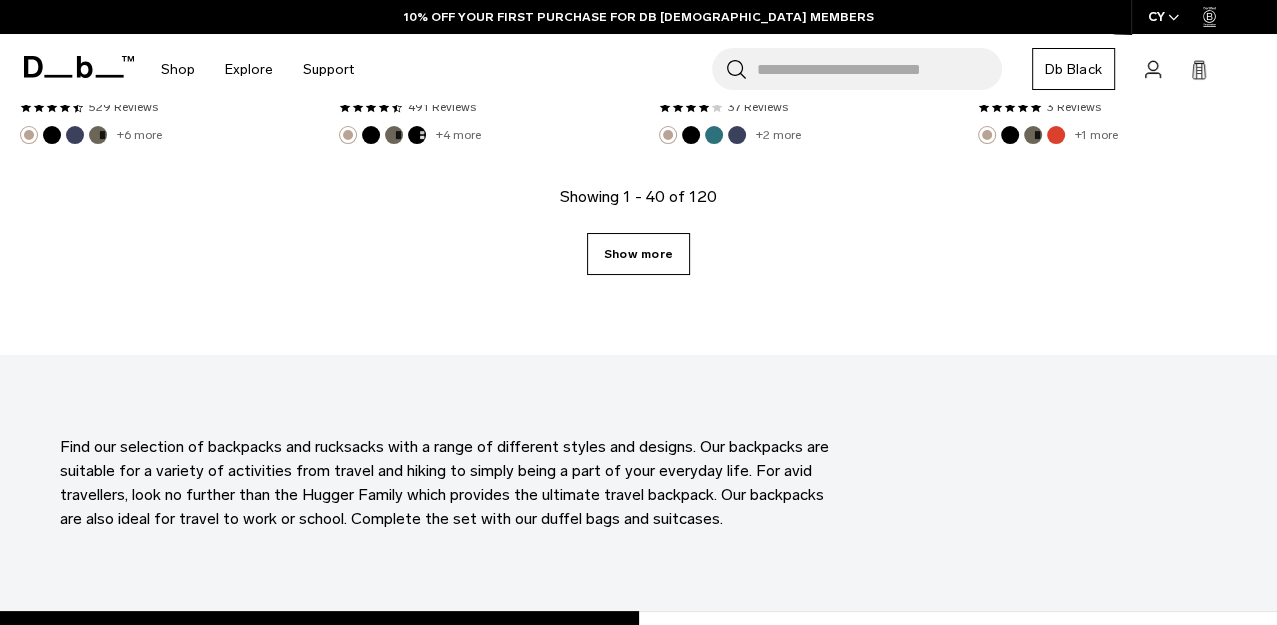 click on "Show more" at bounding box center (638, 254) 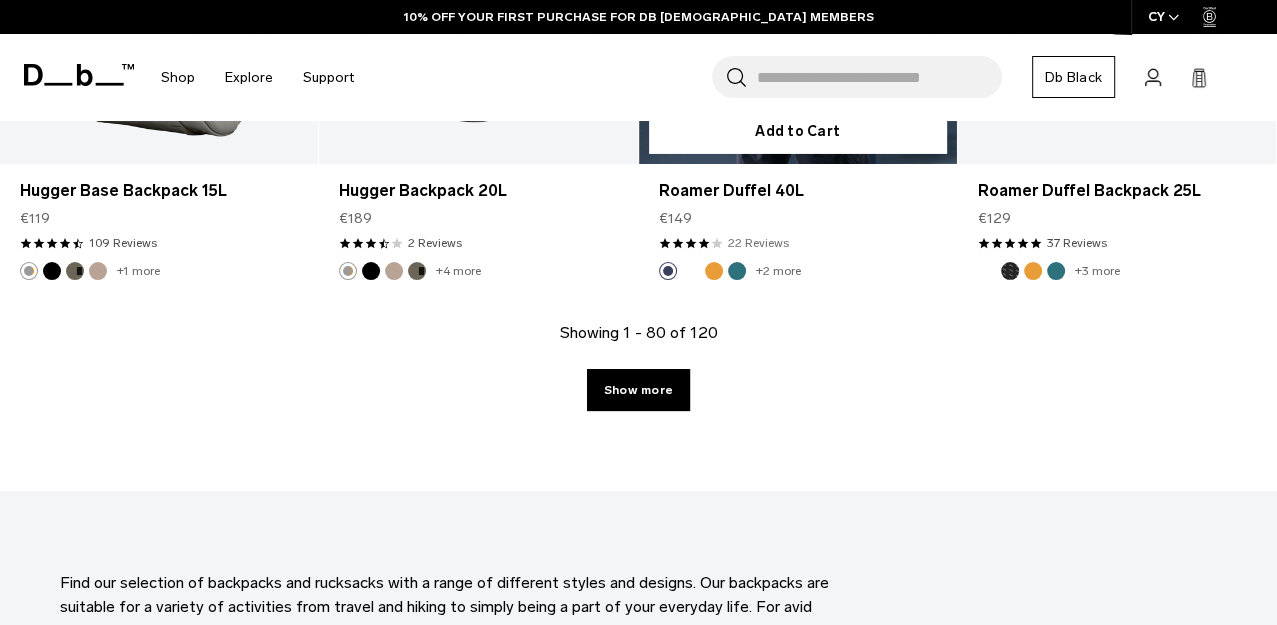 scroll, scrollTop: 10465, scrollLeft: 0, axis: vertical 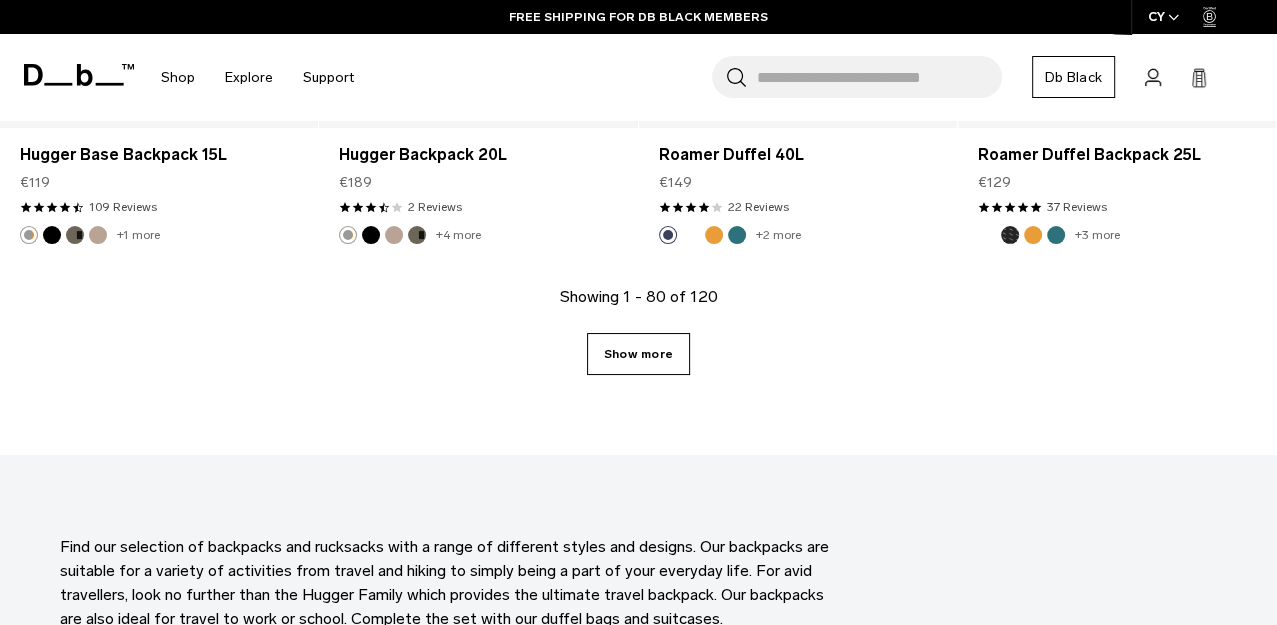 click on "Show more" at bounding box center (638, 354) 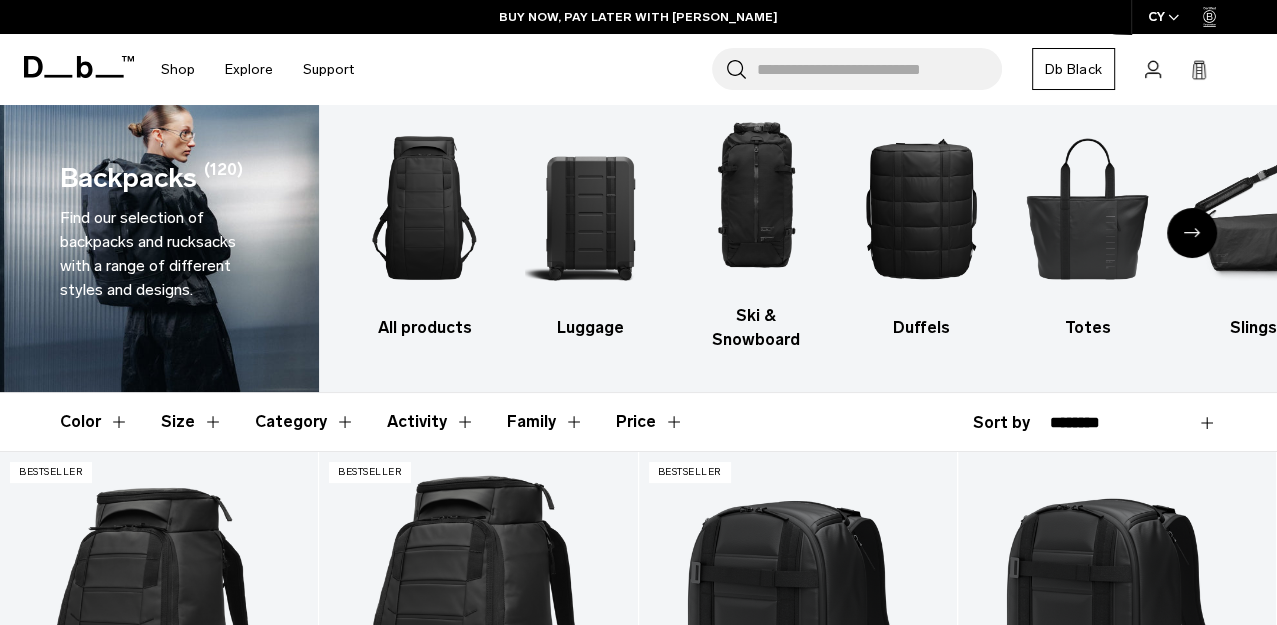 scroll, scrollTop: 35, scrollLeft: 0, axis: vertical 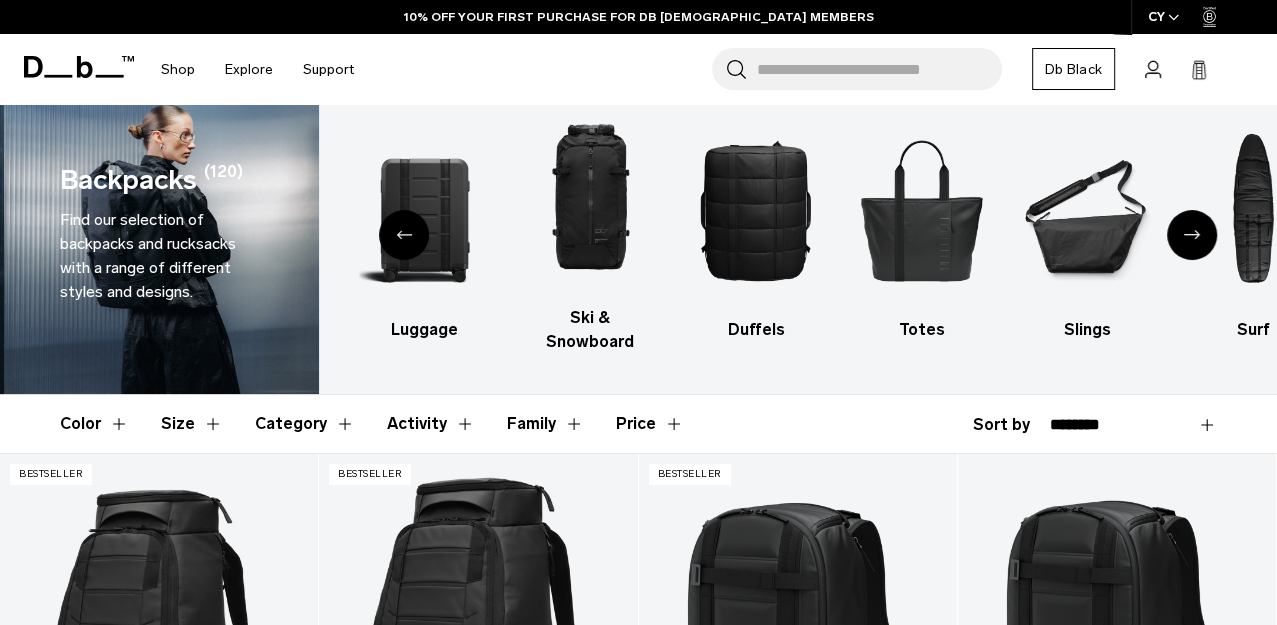 click at bounding box center [1192, 235] 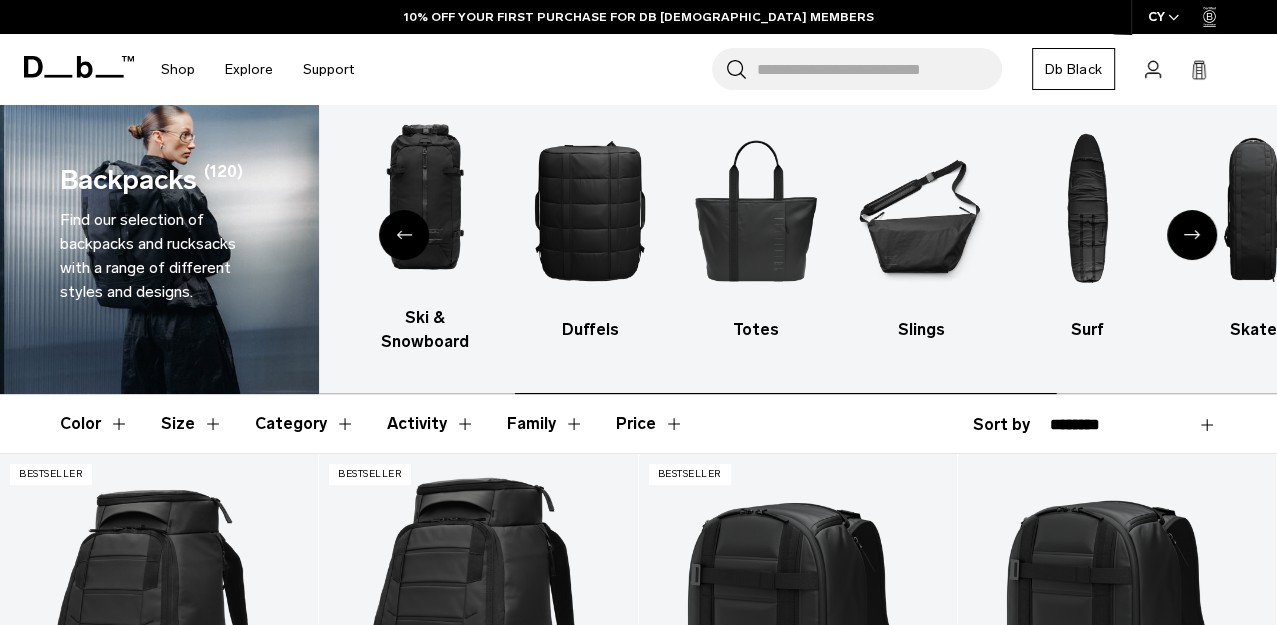 click at bounding box center [1192, 235] 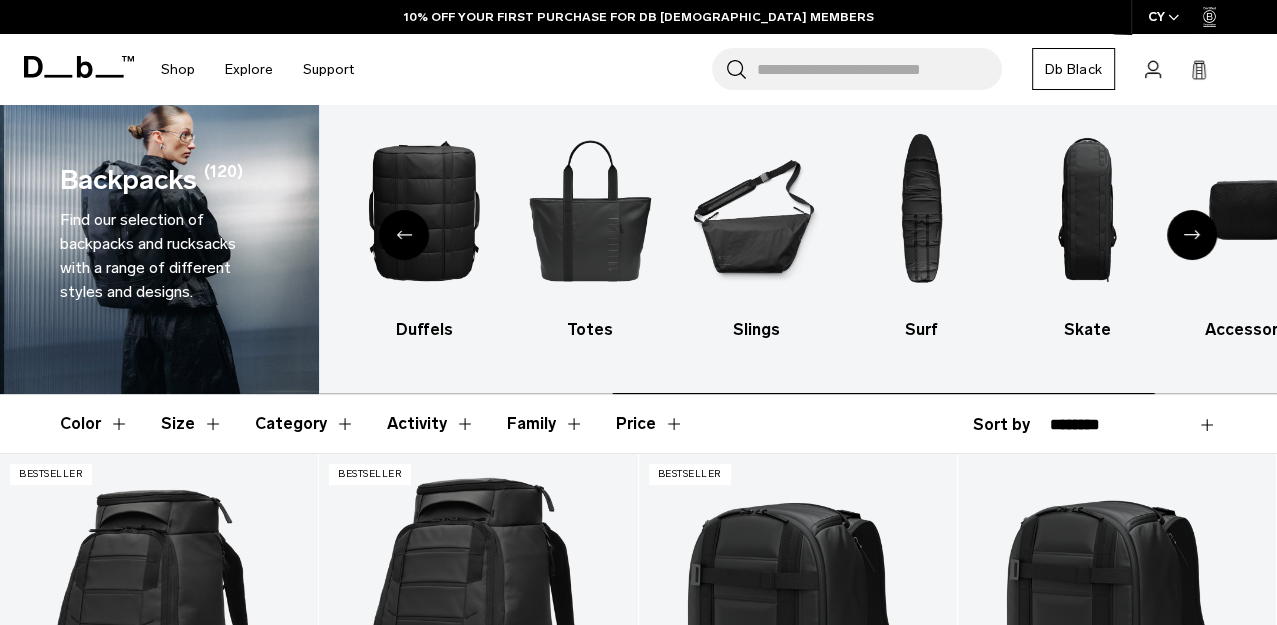 click at bounding box center [1192, 235] 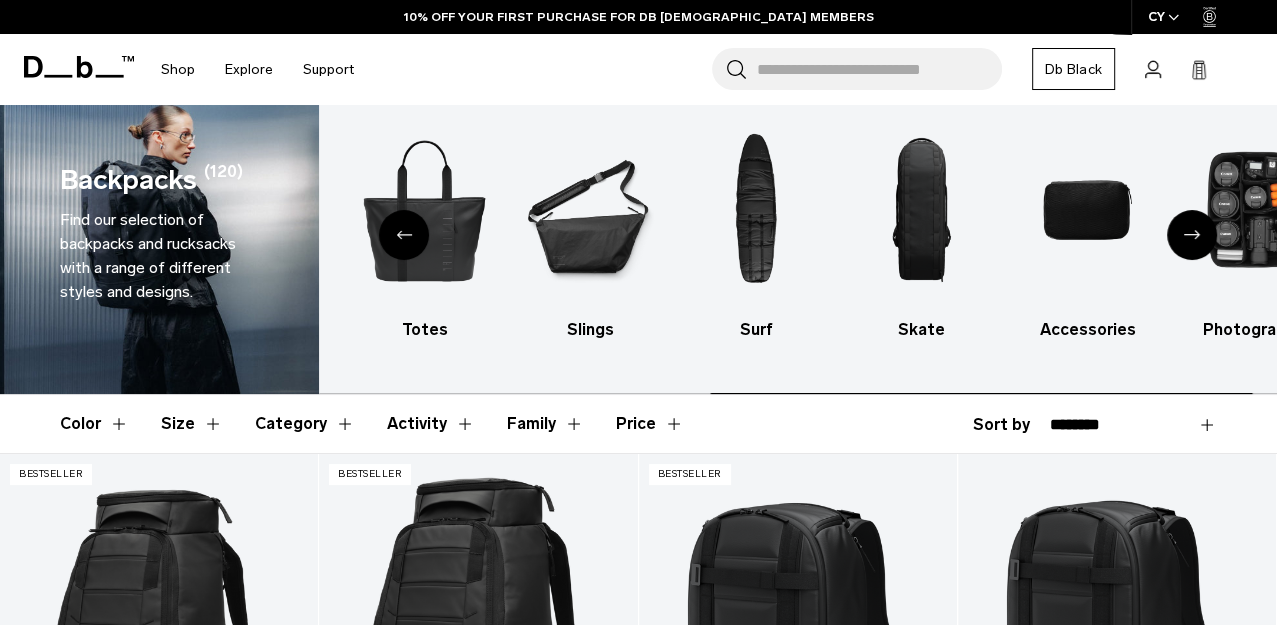 click at bounding box center [1192, 235] 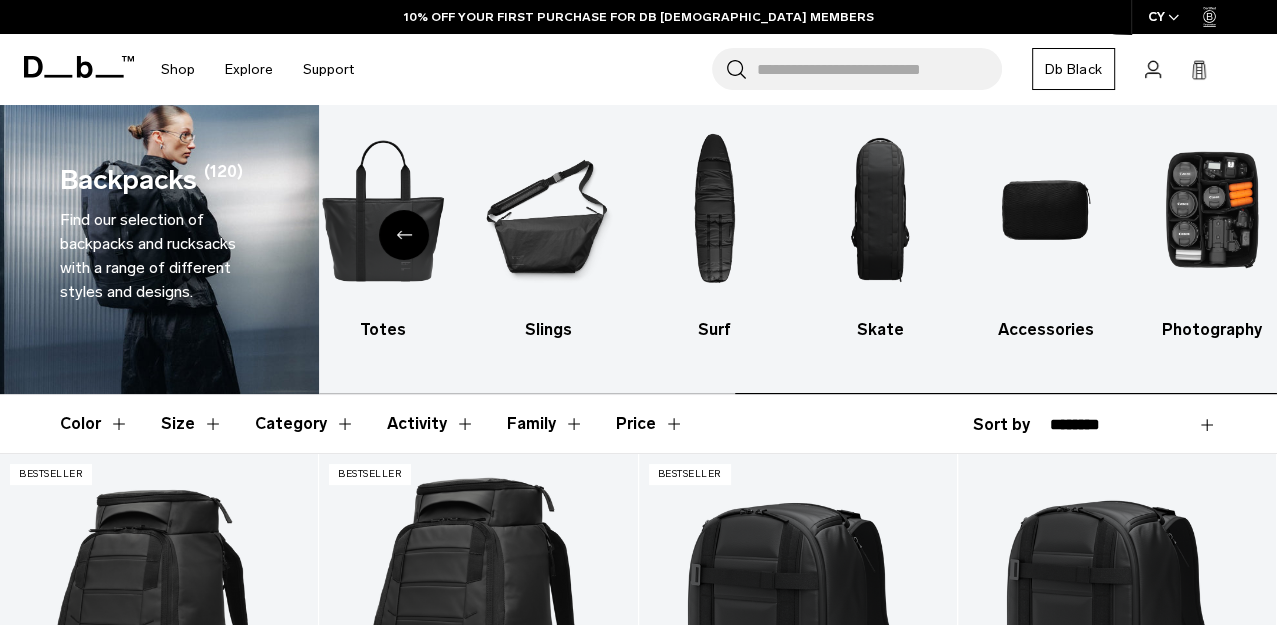 click at bounding box center (1211, 210) 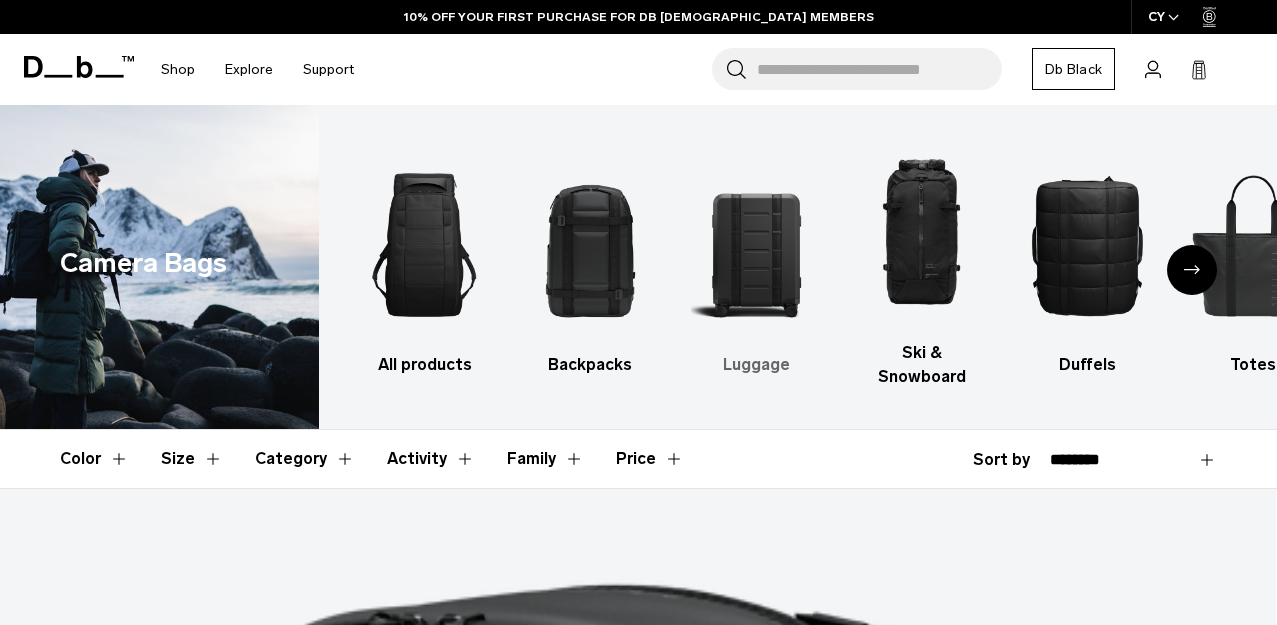 scroll, scrollTop: 0, scrollLeft: 0, axis: both 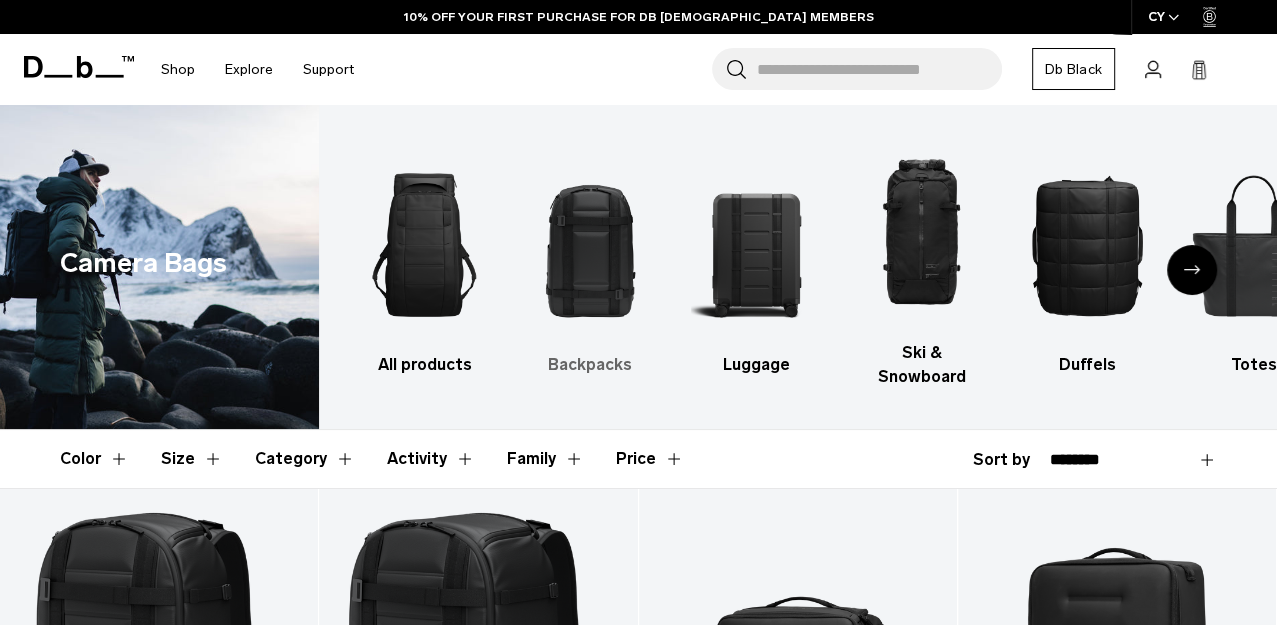 click at bounding box center (590, 245) 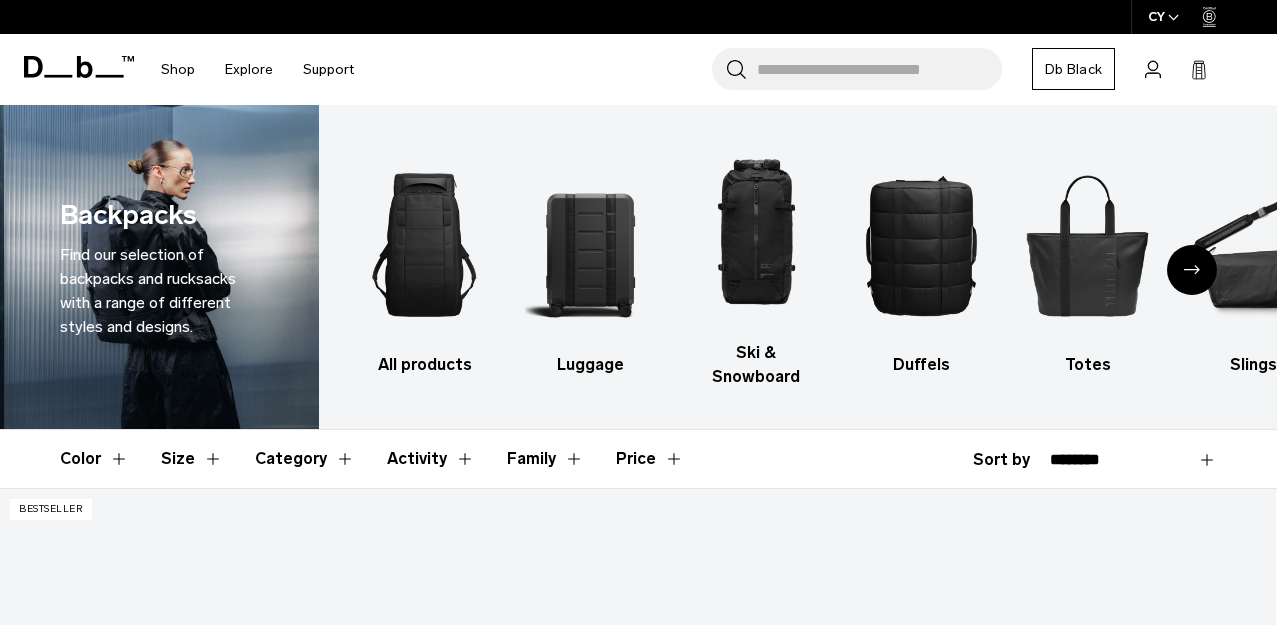 scroll, scrollTop: 0, scrollLeft: 0, axis: both 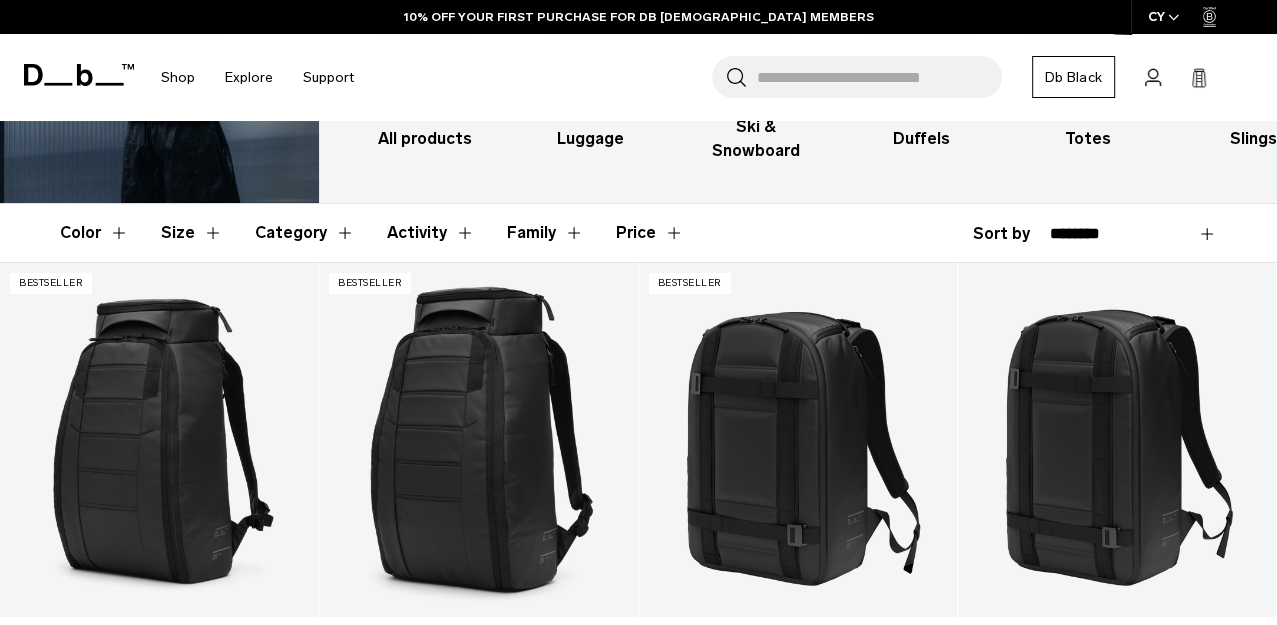 click on "Category" at bounding box center [305, 233] 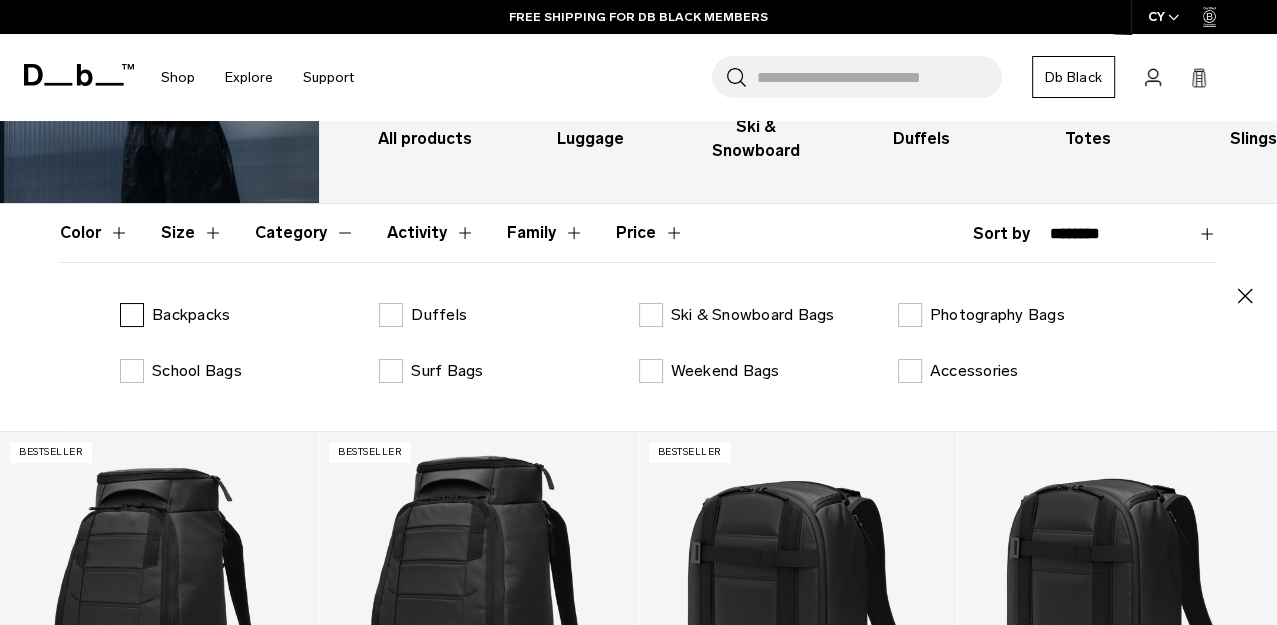 click on "Backpacks" at bounding box center [191, 315] 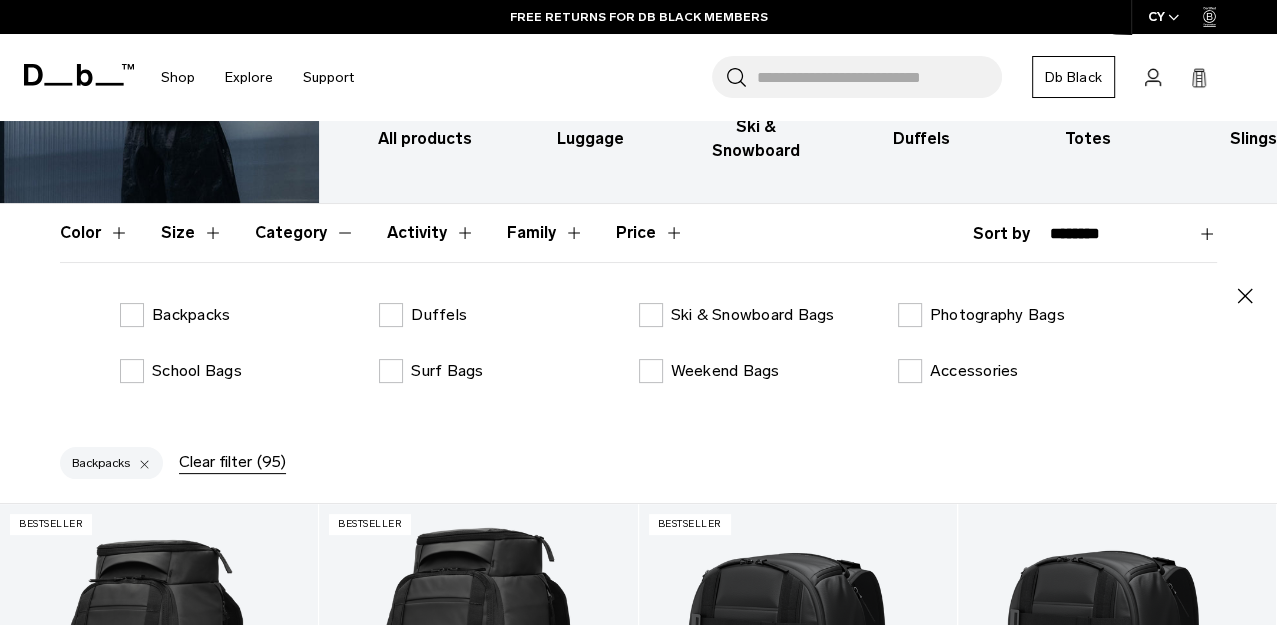 click on "Color" at bounding box center [94, 233] 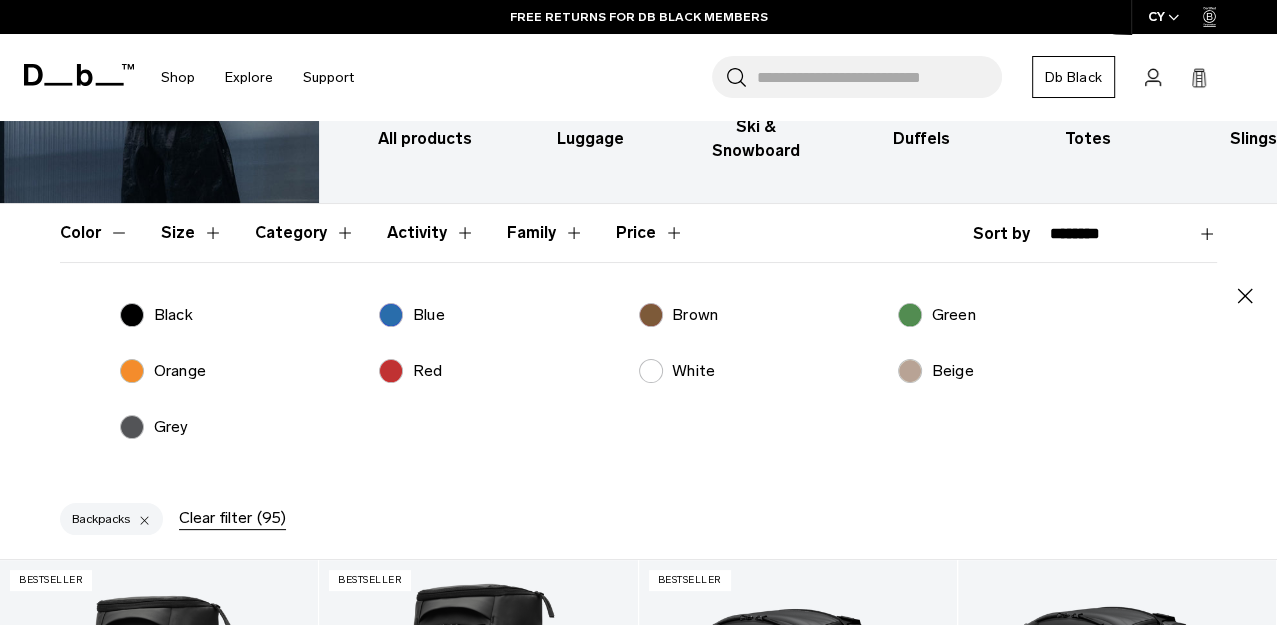 click on "White" at bounding box center (677, 371) 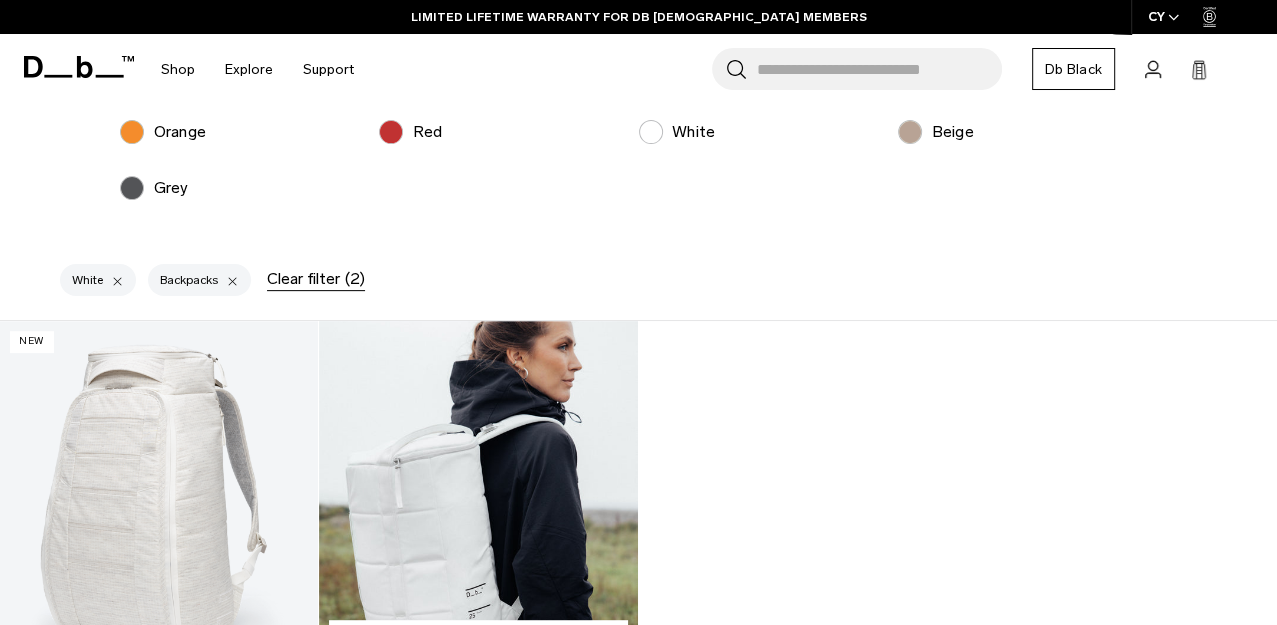 scroll, scrollTop: 468, scrollLeft: 0, axis: vertical 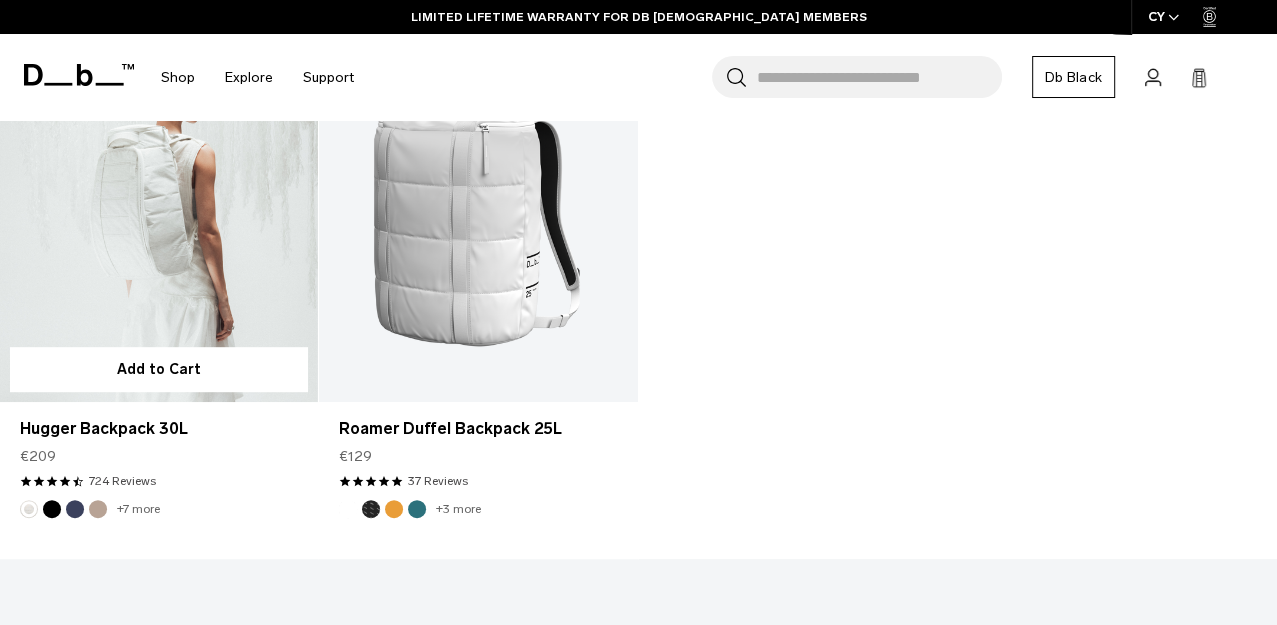 click at bounding box center [159, 225] 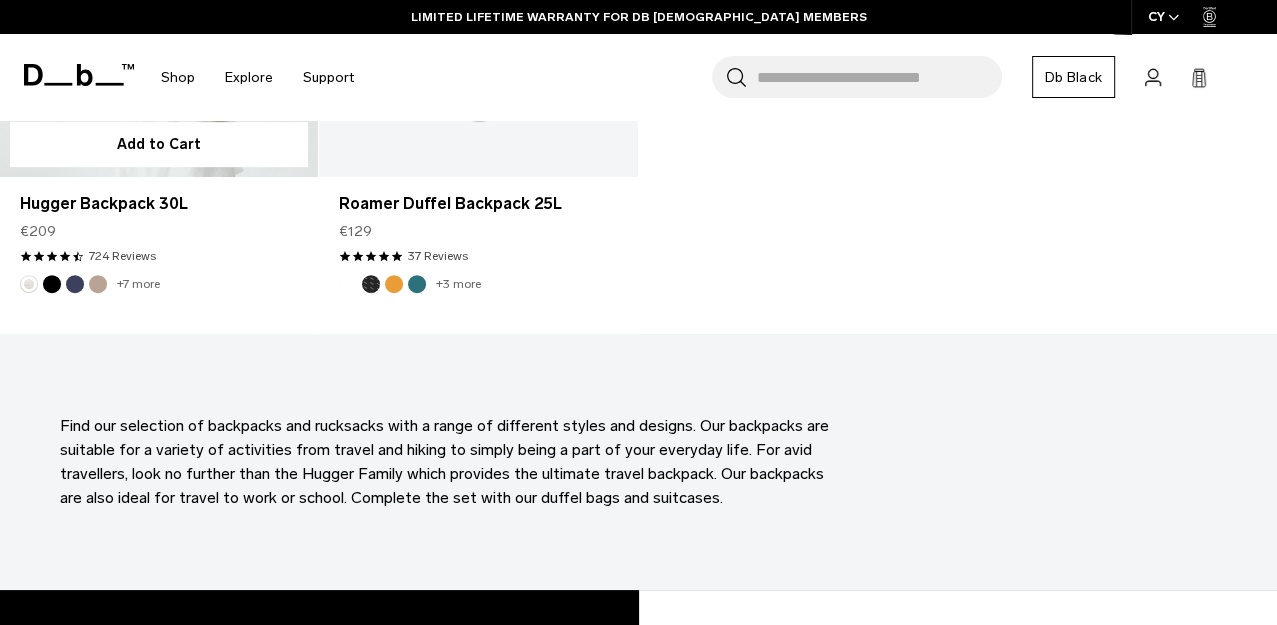scroll, scrollTop: 513, scrollLeft: 0, axis: vertical 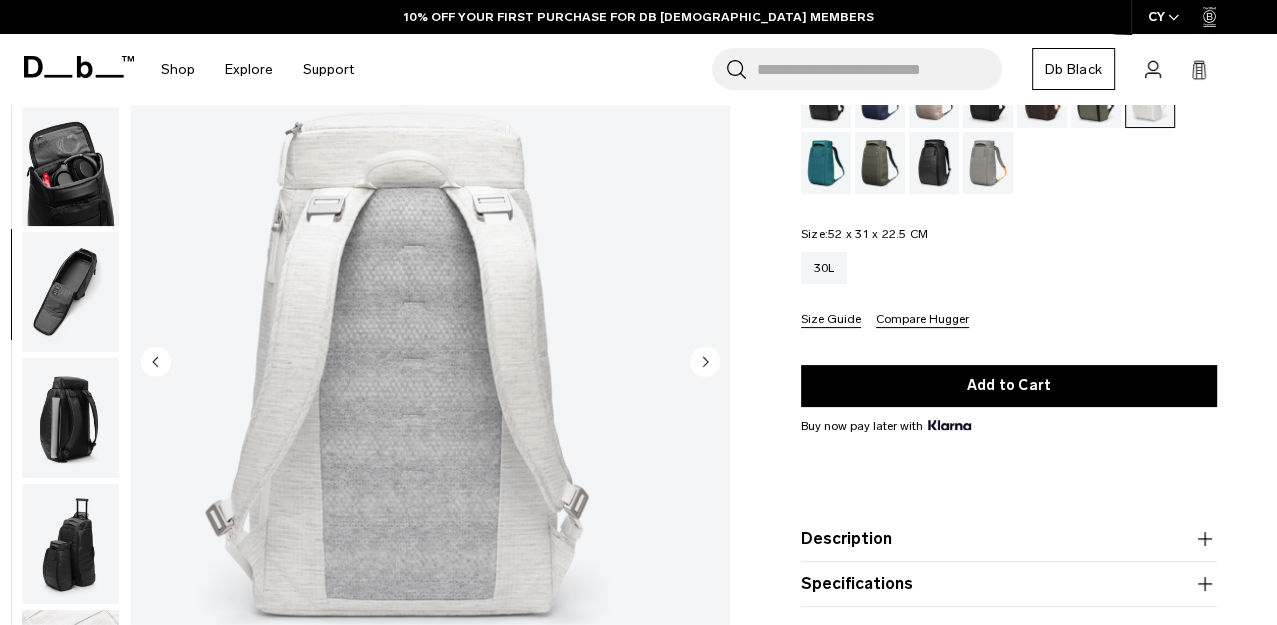 click at bounding box center (70, 293) 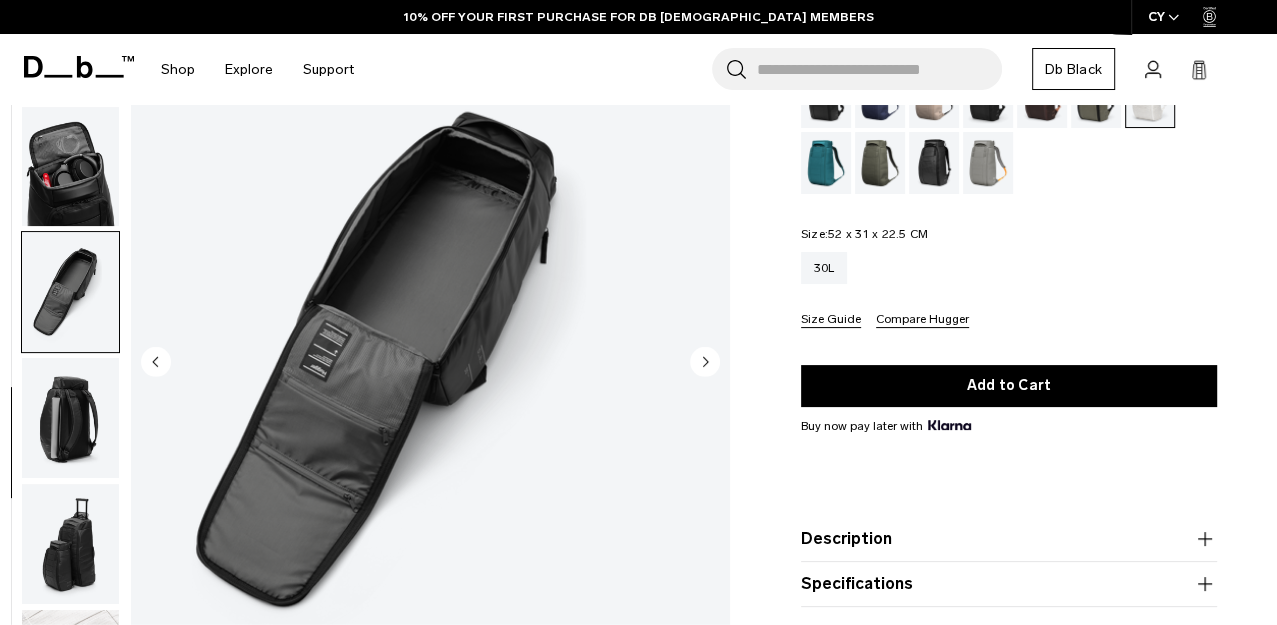 scroll, scrollTop: 820, scrollLeft: 0, axis: vertical 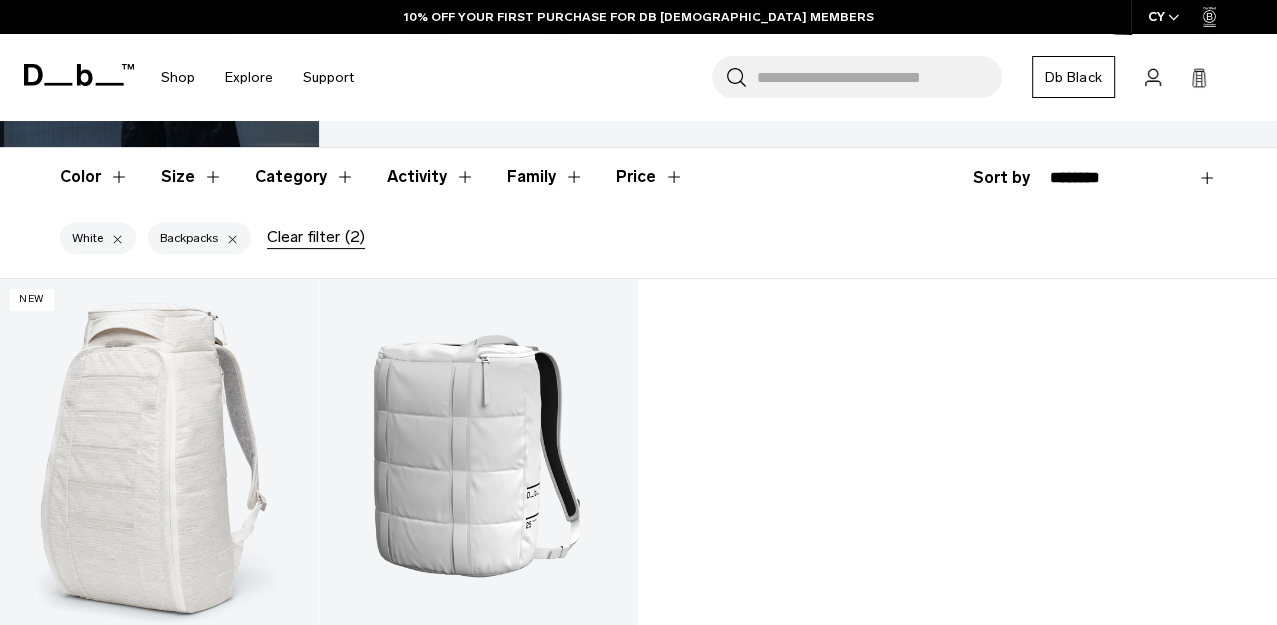 click at bounding box center [117, 238] 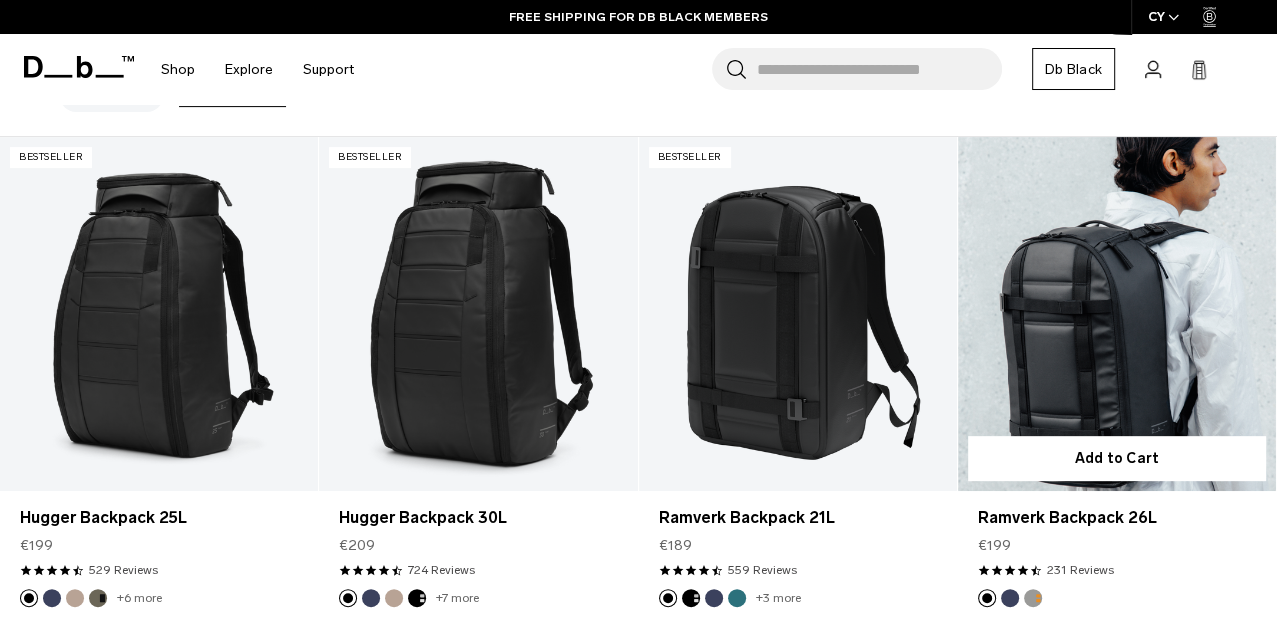 scroll, scrollTop: 432, scrollLeft: 0, axis: vertical 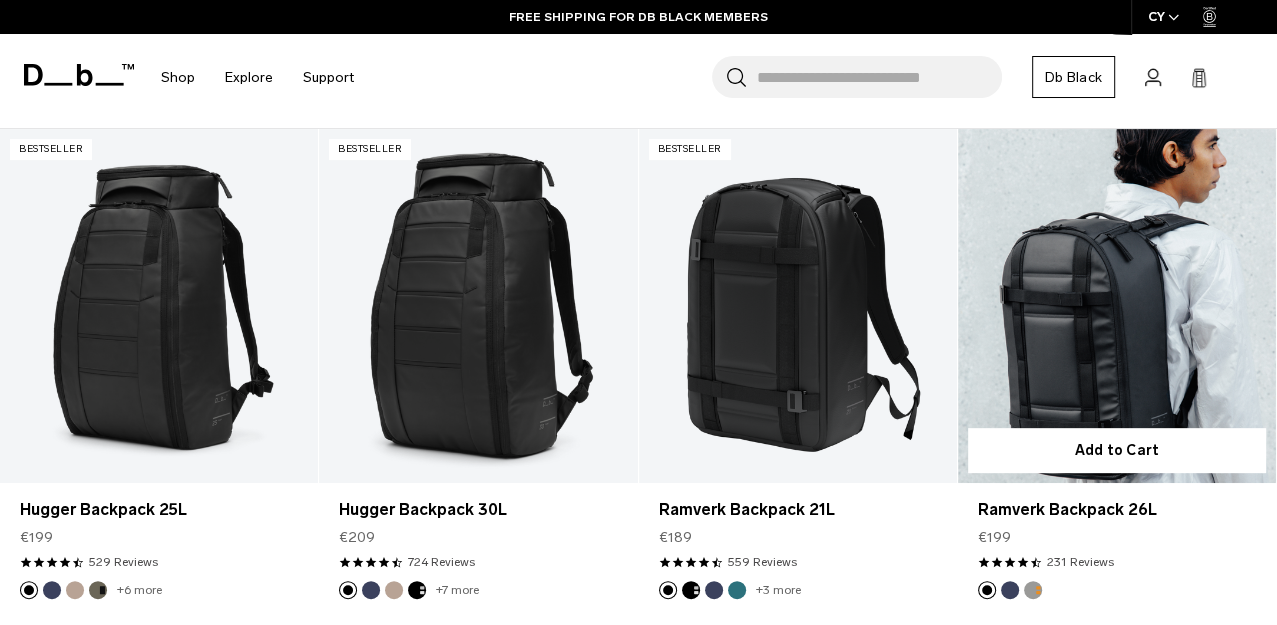 click at bounding box center [1117, 306] 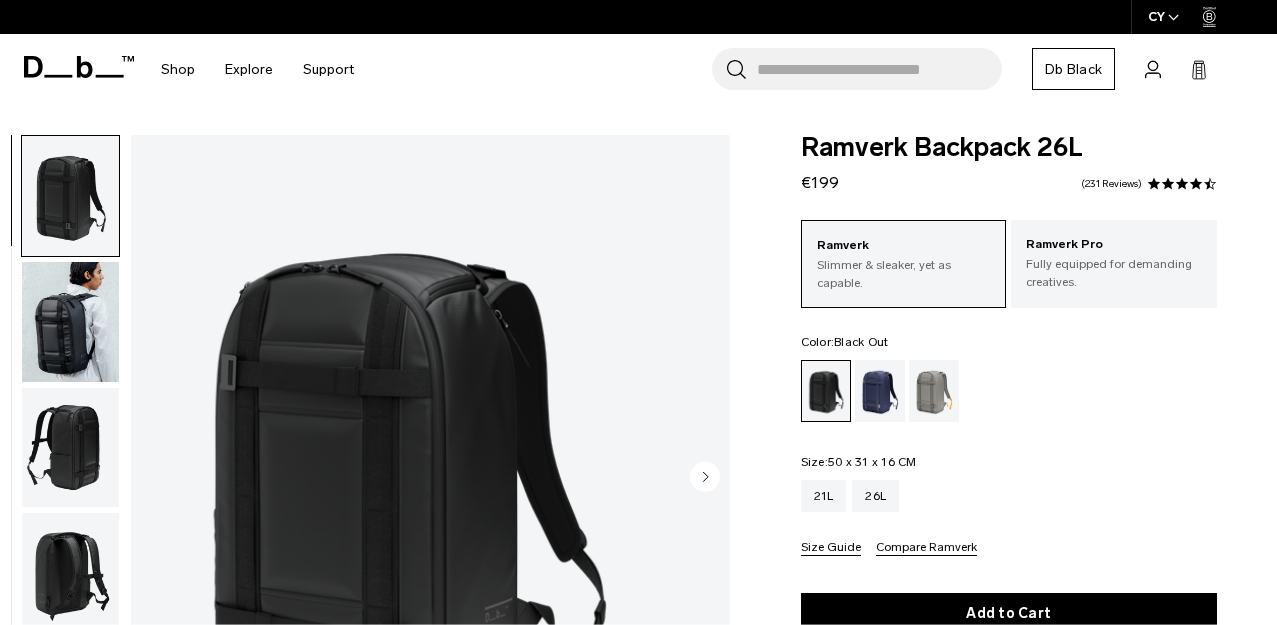 scroll, scrollTop: 0, scrollLeft: 0, axis: both 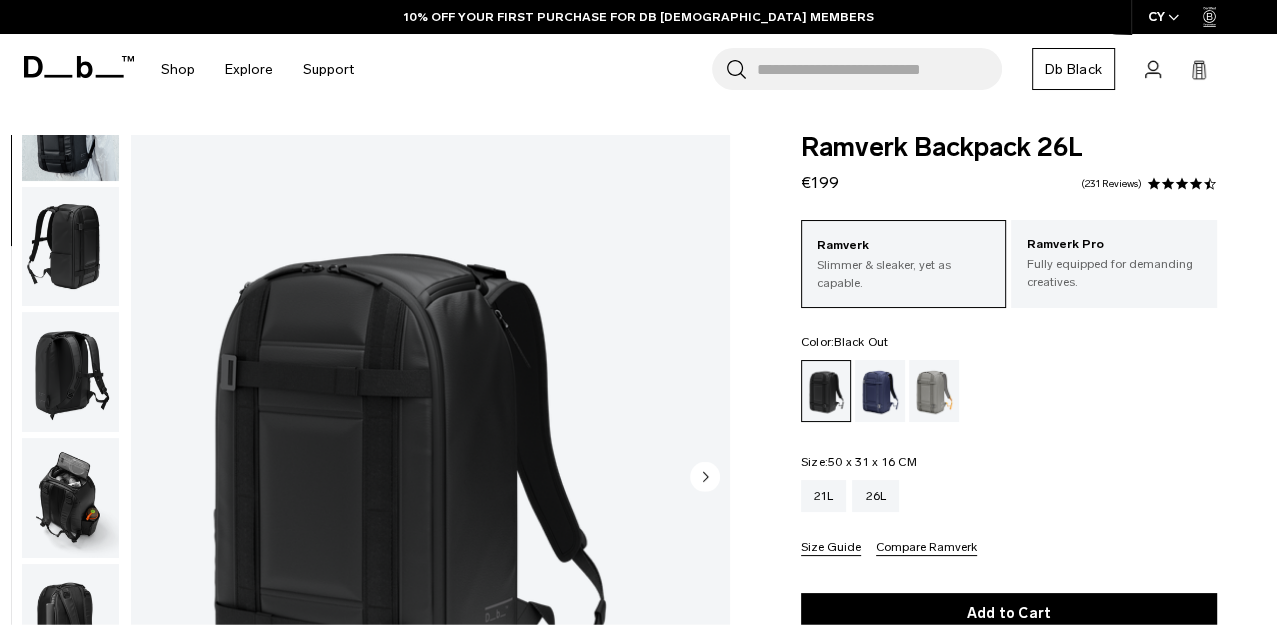 click at bounding box center (70, 498) 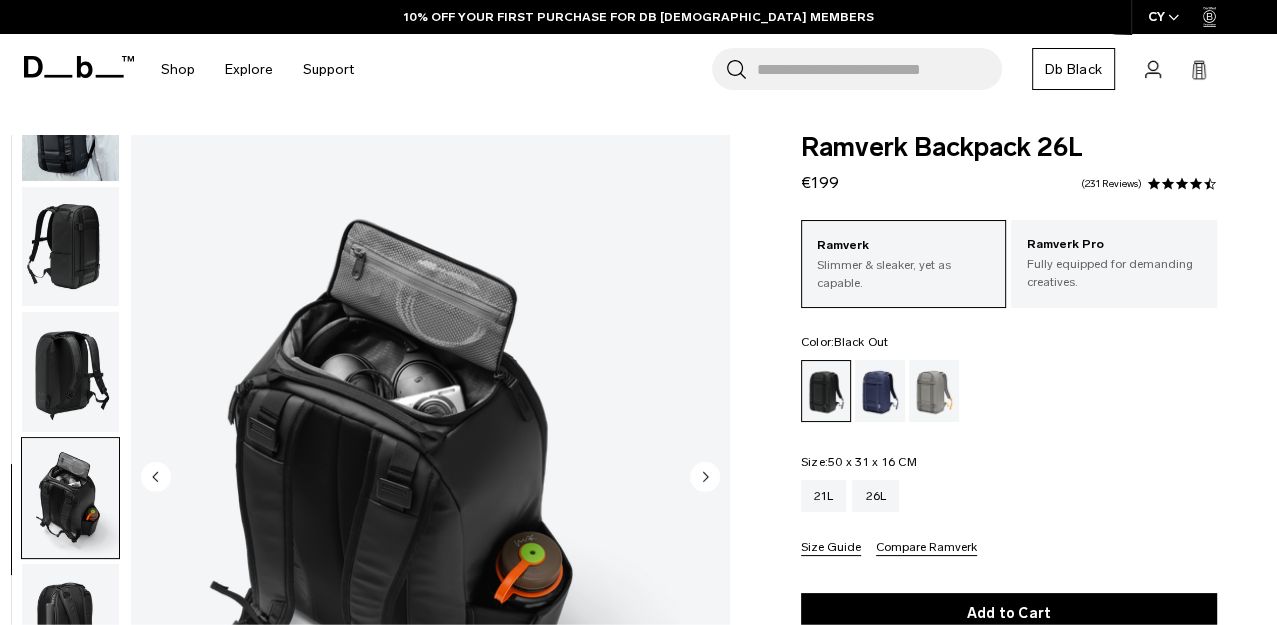 scroll, scrollTop: 316, scrollLeft: 0, axis: vertical 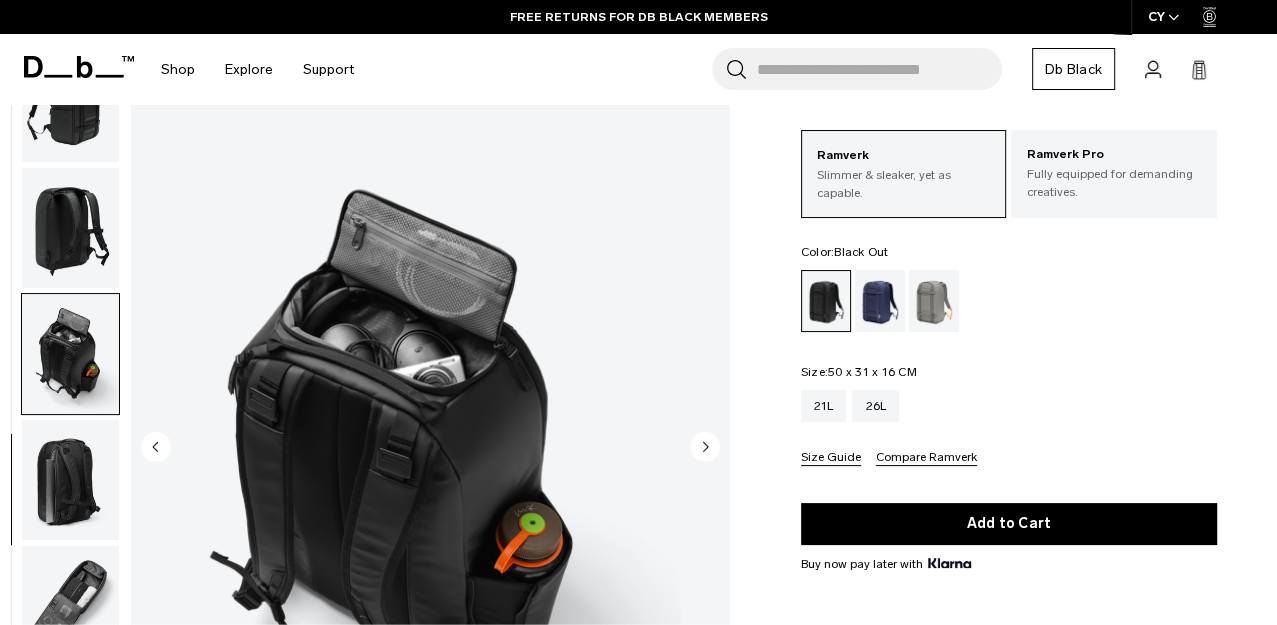 click at bounding box center [70, 606] 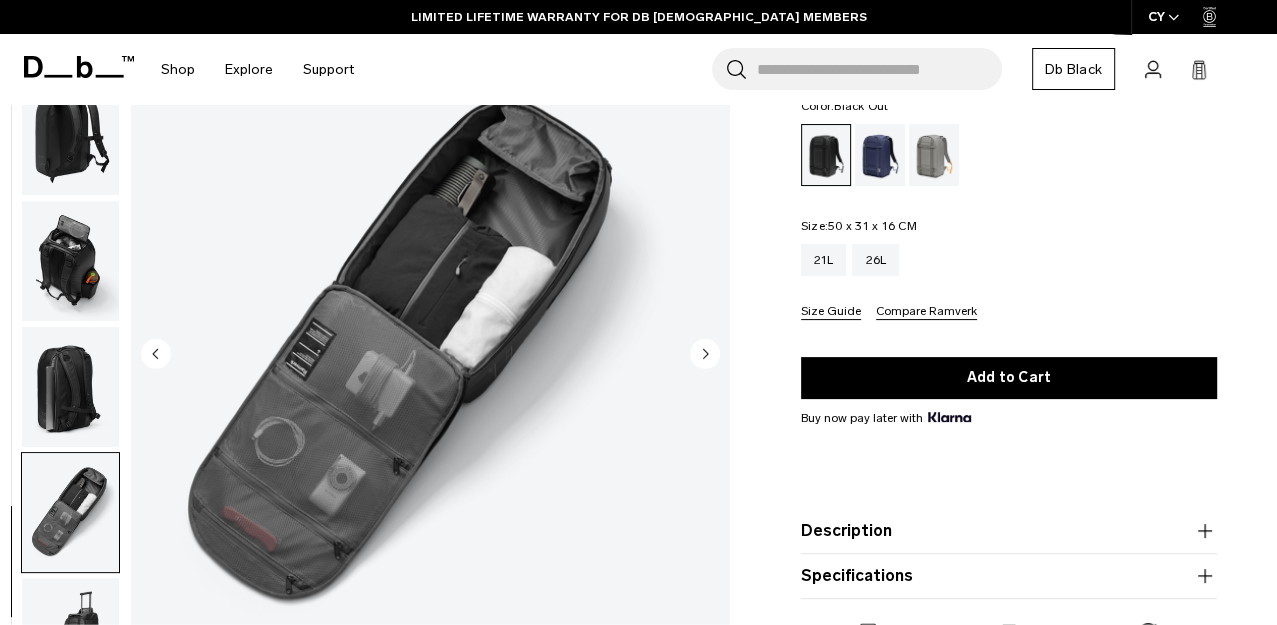 scroll, scrollTop: 239, scrollLeft: 0, axis: vertical 